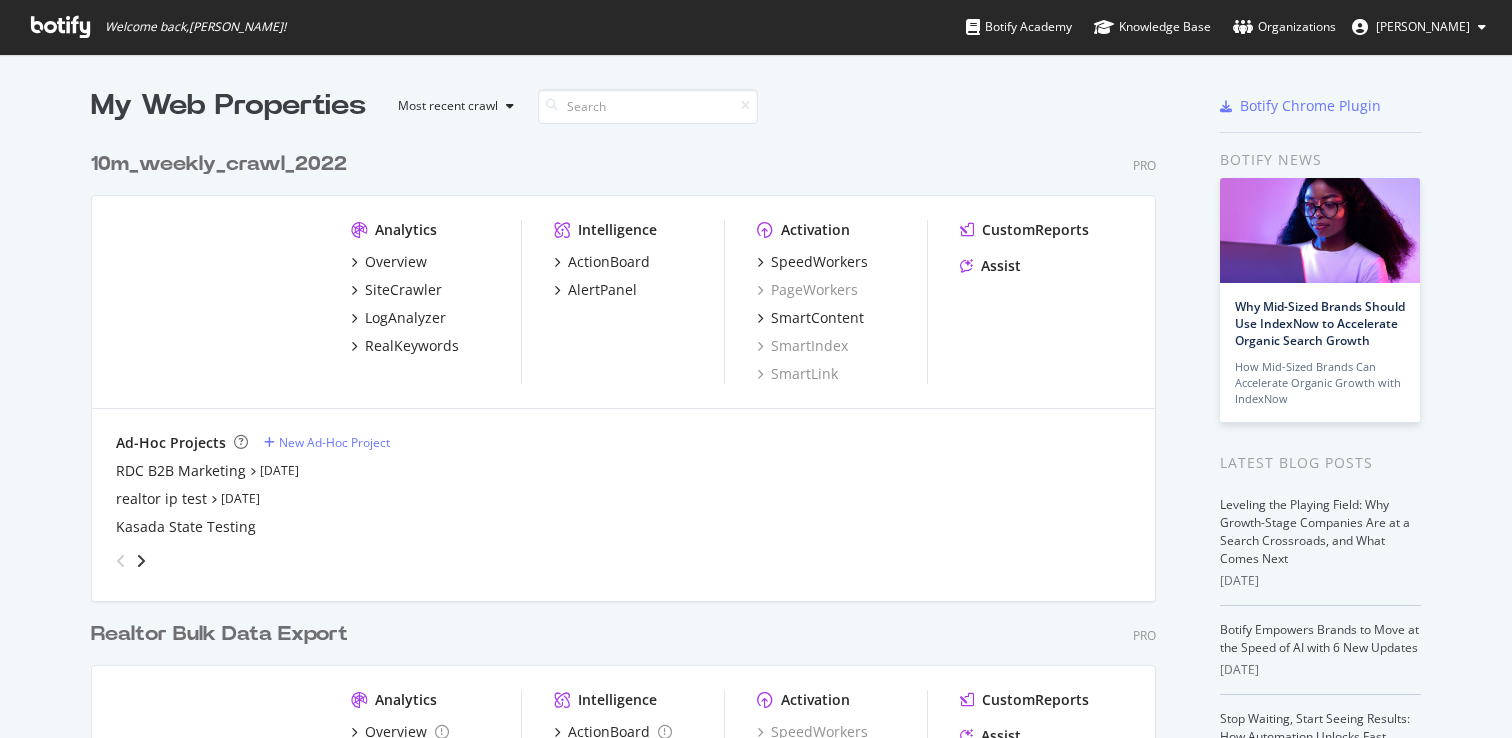 scroll, scrollTop: 0, scrollLeft: 0, axis: both 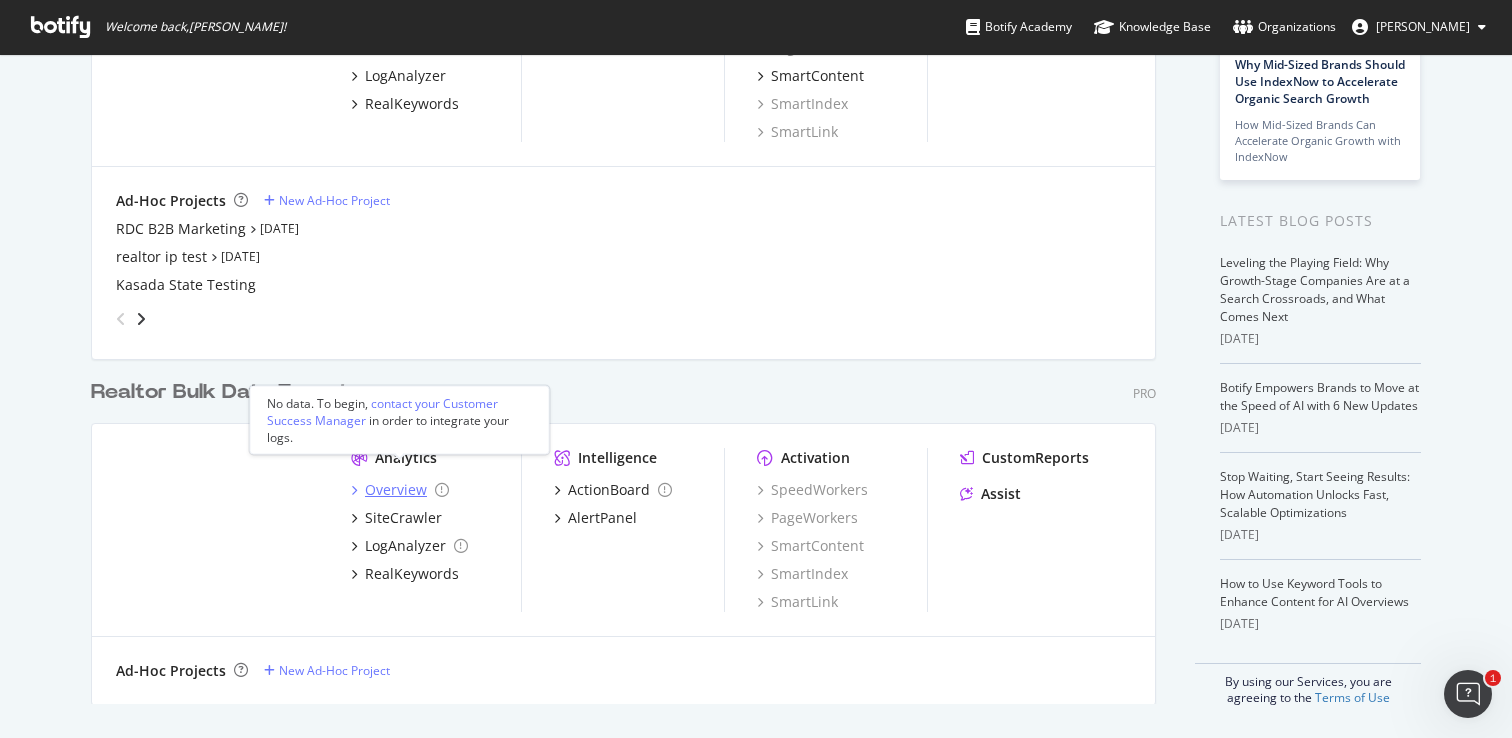 click on "Overview" at bounding box center (396, 490) 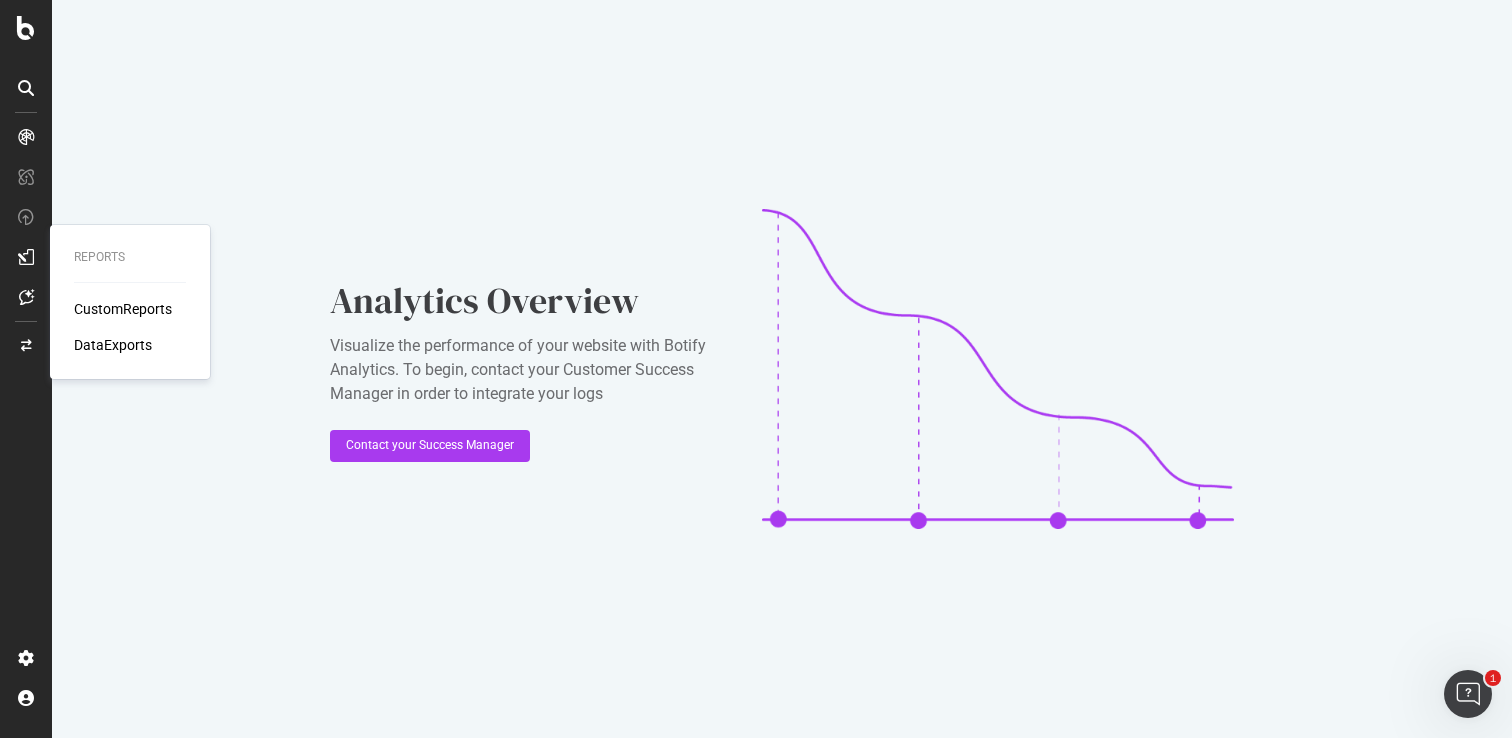 click on "CustomReports" at bounding box center (123, 309) 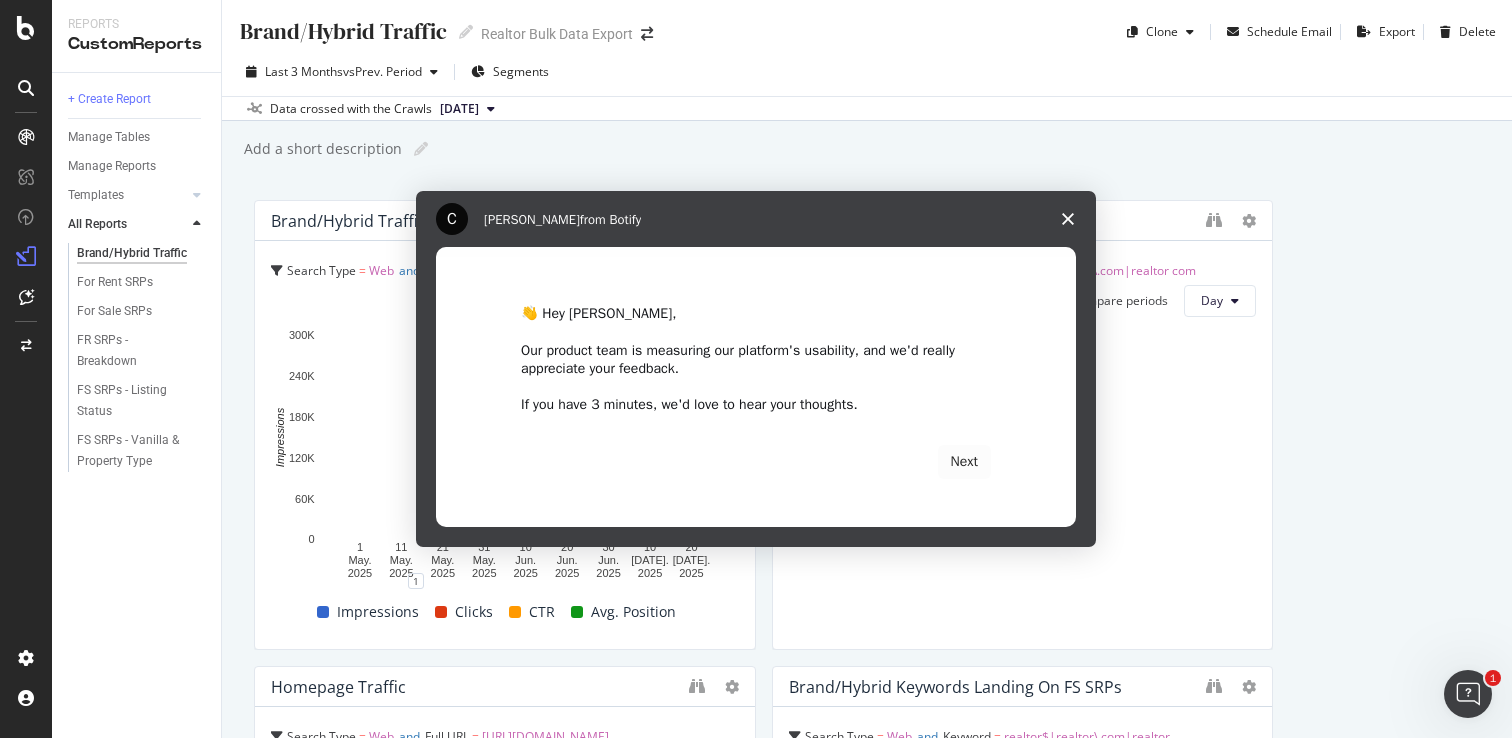 scroll, scrollTop: 0, scrollLeft: 0, axis: both 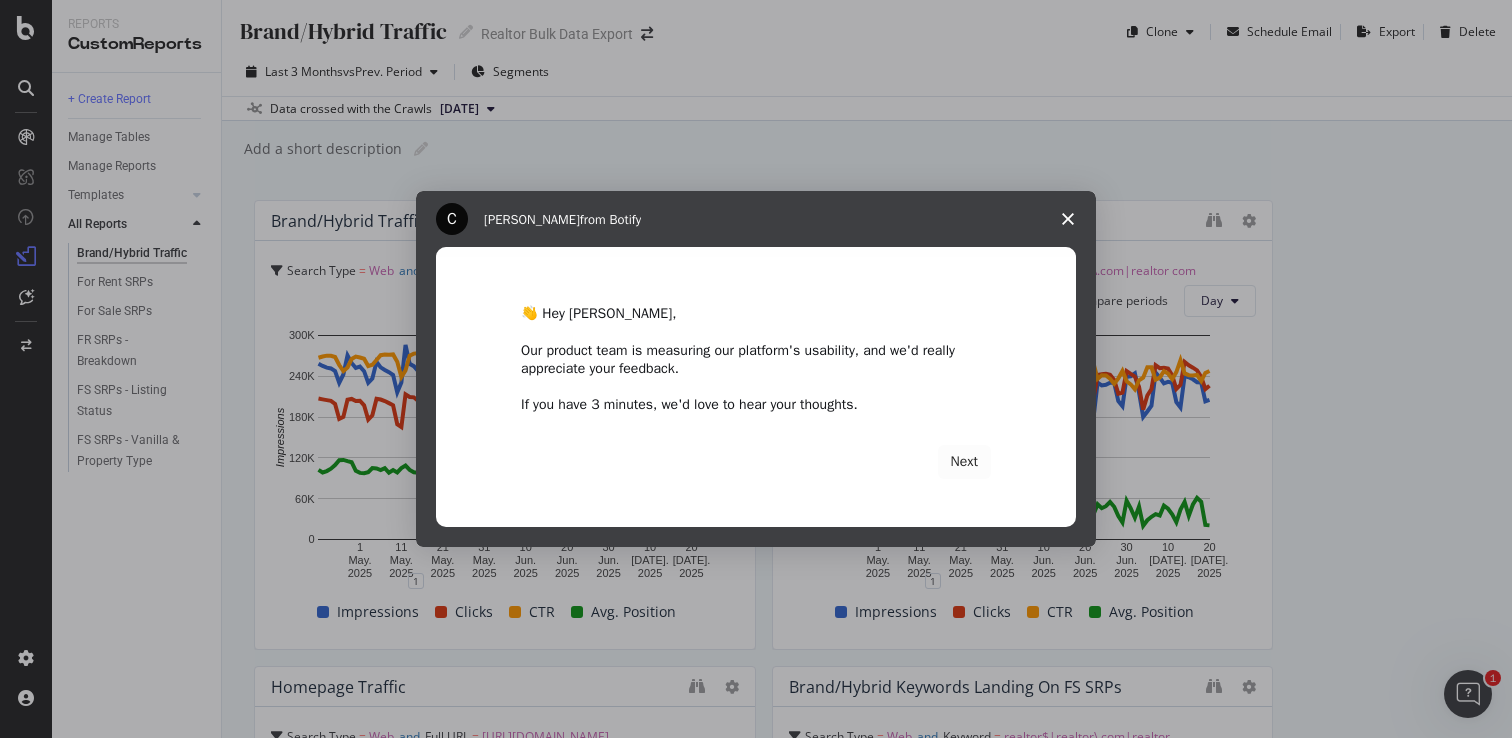 click at bounding box center [1068, 219] 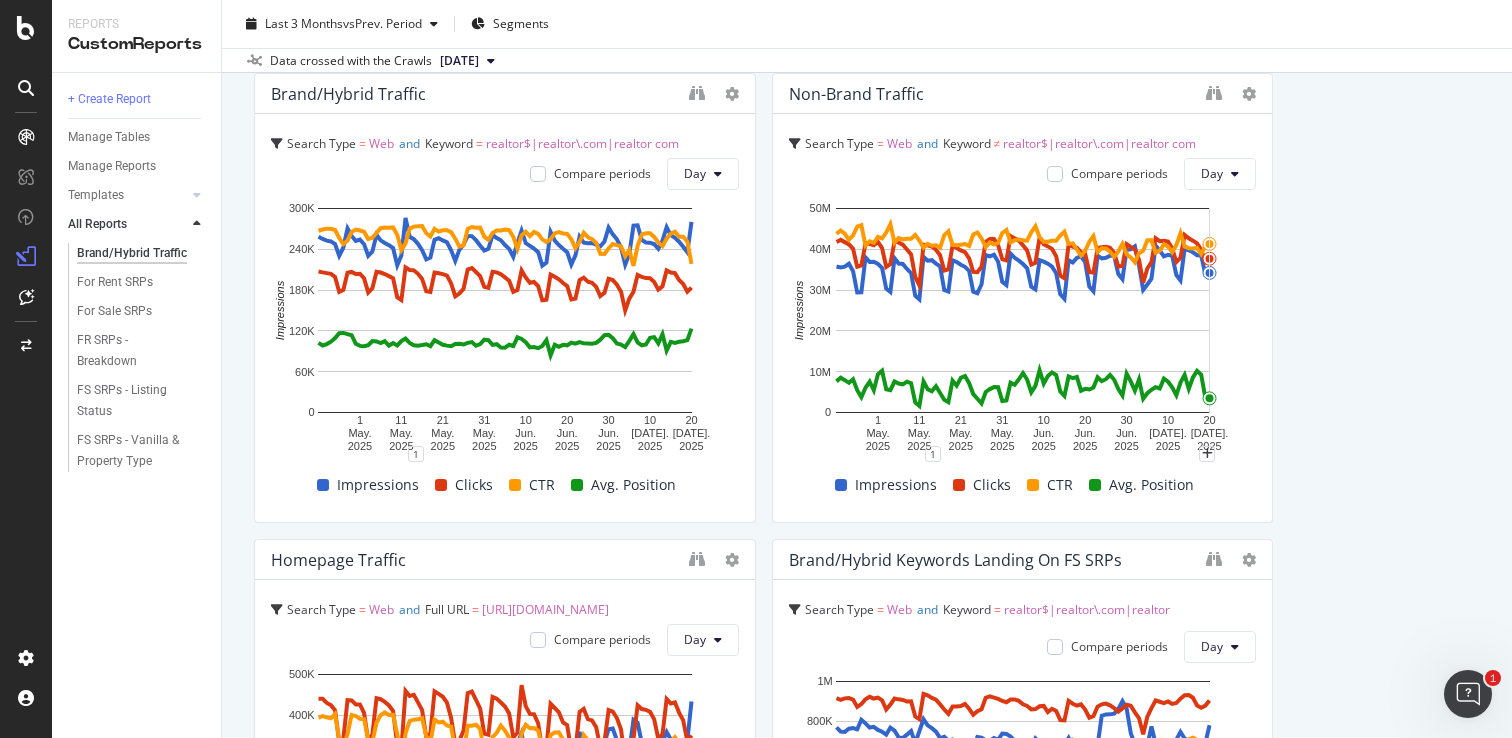 scroll, scrollTop: 152, scrollLeft: 0, axis: vertical 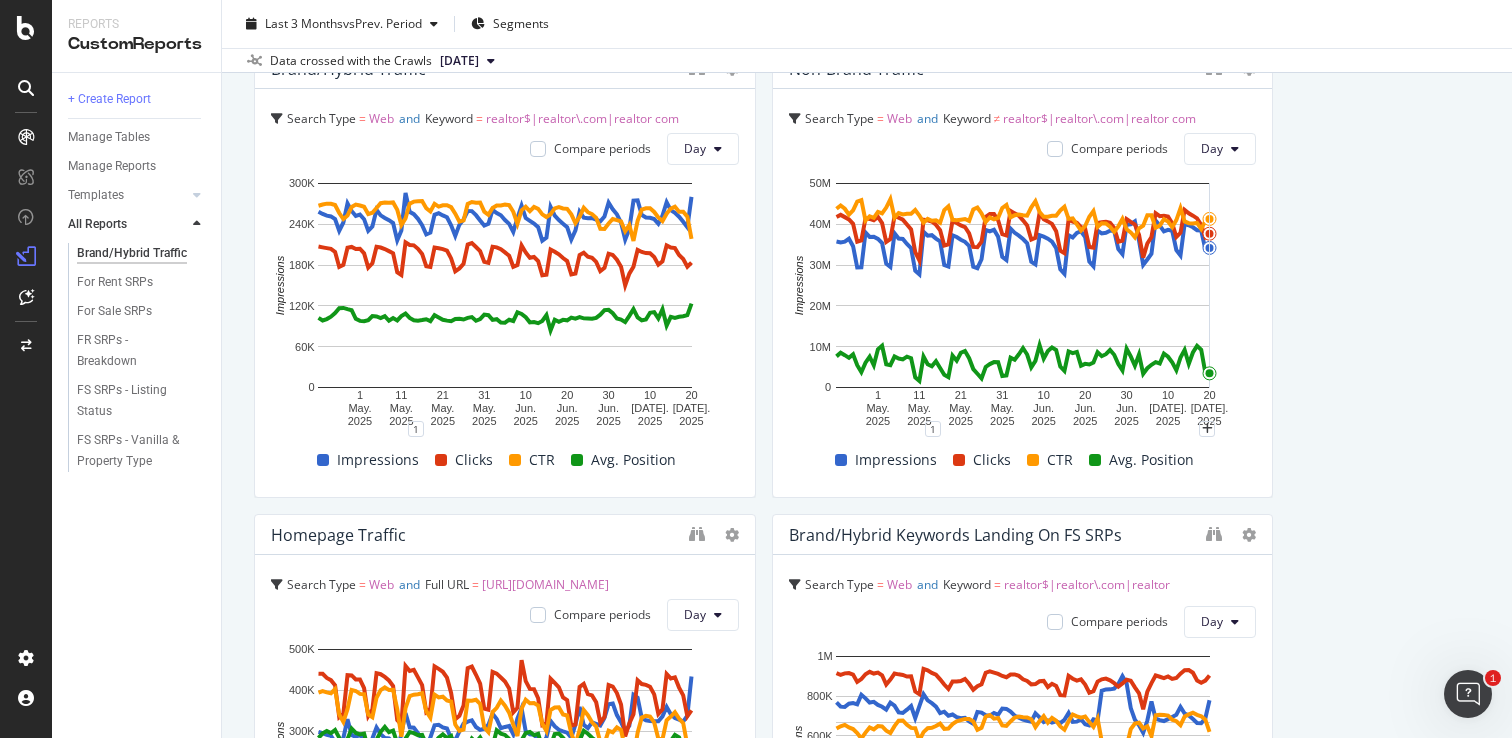 click on "Brand/Hybrid traffic Search Type   =     Web  and  Keyword   =     realtor$|realtor\.com|realtor com Compare periods Day [DATE] [DATE] [DATE] [DATE] [DATE] [DATE] [DATE] [DATE] [DATE] 0 60K 120K 180K 240K 300K Impressions Date Impressions Clicks CTR Avg. Position [DATE] 258,510 138,165 53.45 1.32 [DATE] 255,259 137,365 53.81 1.34 [DATE] 252,689 136,652 54.08 1.33 [DATE] 251,573 135,982 54.05 1.31 [DATE] 247,676 132,969 53.69 1.27 [DATE] 230,283 118,171 51.32 1.22 [DATE] 242,692 120,194 49.53 1.22 [DATE] 270,765 136,972 50.59 1.23 [DATE] 259,643 137,810 53.08 1.24 [DATE] 252,269 135,703 53.79 1.33 [DATE] 254,193 136,027 53.51 1.35 [DATE] 247,534 131,575 53.15 1.35 [DATE] 230,371 117,490 51.00 1.34 [DATE] 236,850 121,727 51.39 1.30 [DATE] 261,387 137,957 52.78 1.30 [DATE] 253,133 137,225 54.21 1.32 [DATE] 249,400 135,754 54.43 1.30 [DATE] 246,015 133,702 54.35 1.35 [DATE] 241,810 1.32" at bounding box center (867, 739) 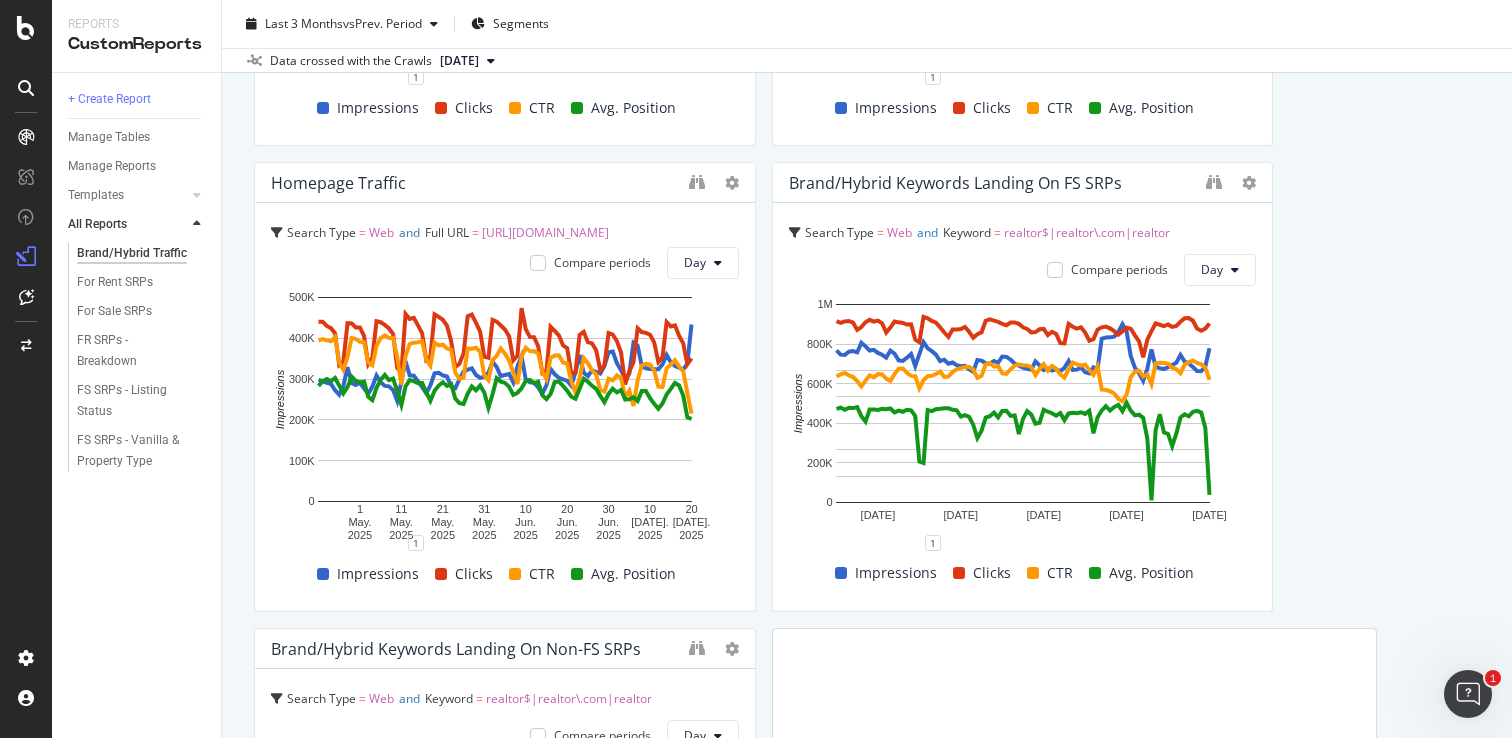 scroll, scrollTop: 495, scrollLeft: 0, axis: vertical 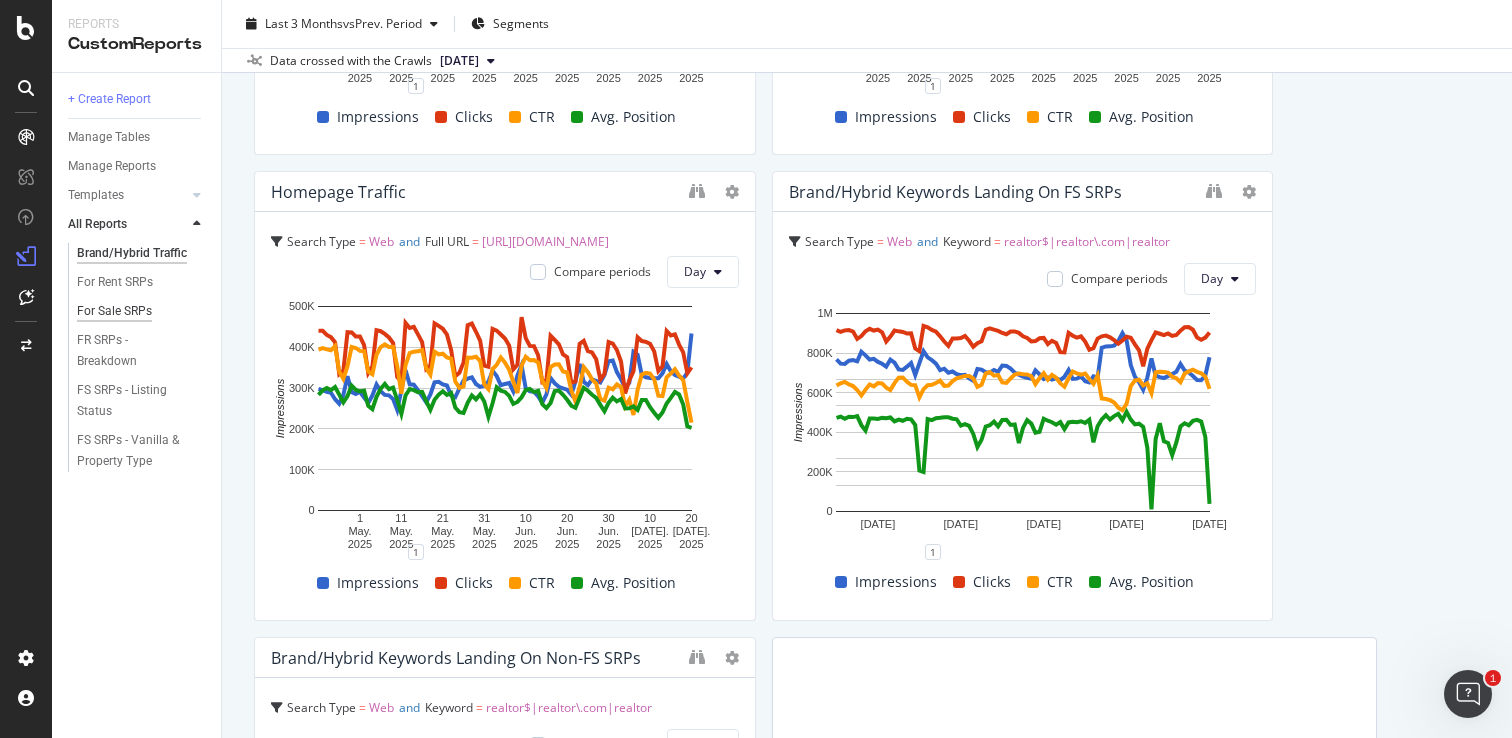 click on "For Sale SRPs" at bounding box center (114, 311) 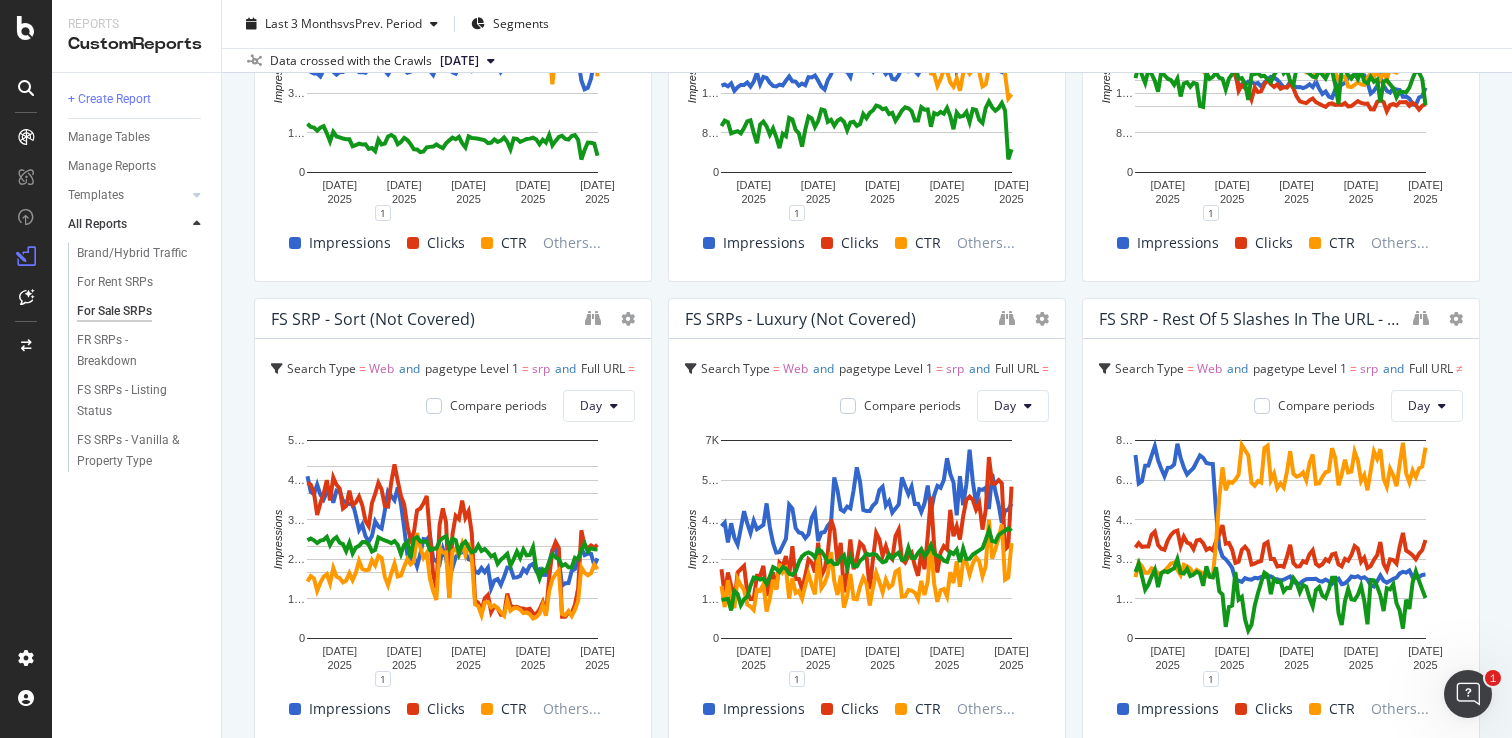 scroll, scrollTop: 2164, scrollLeft: 0, axis: vertical 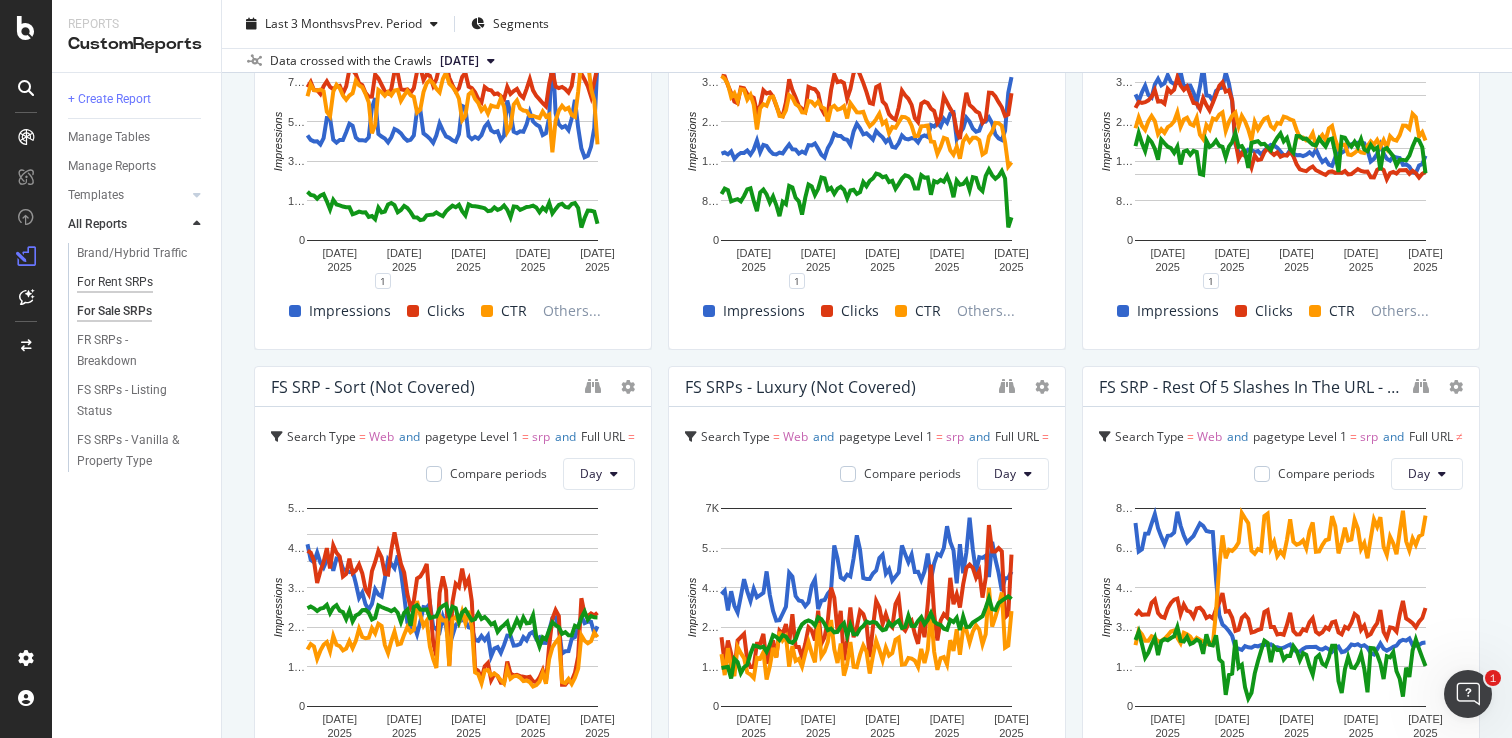 click on "For Rent SRPs" at bounding box center [115, 282] 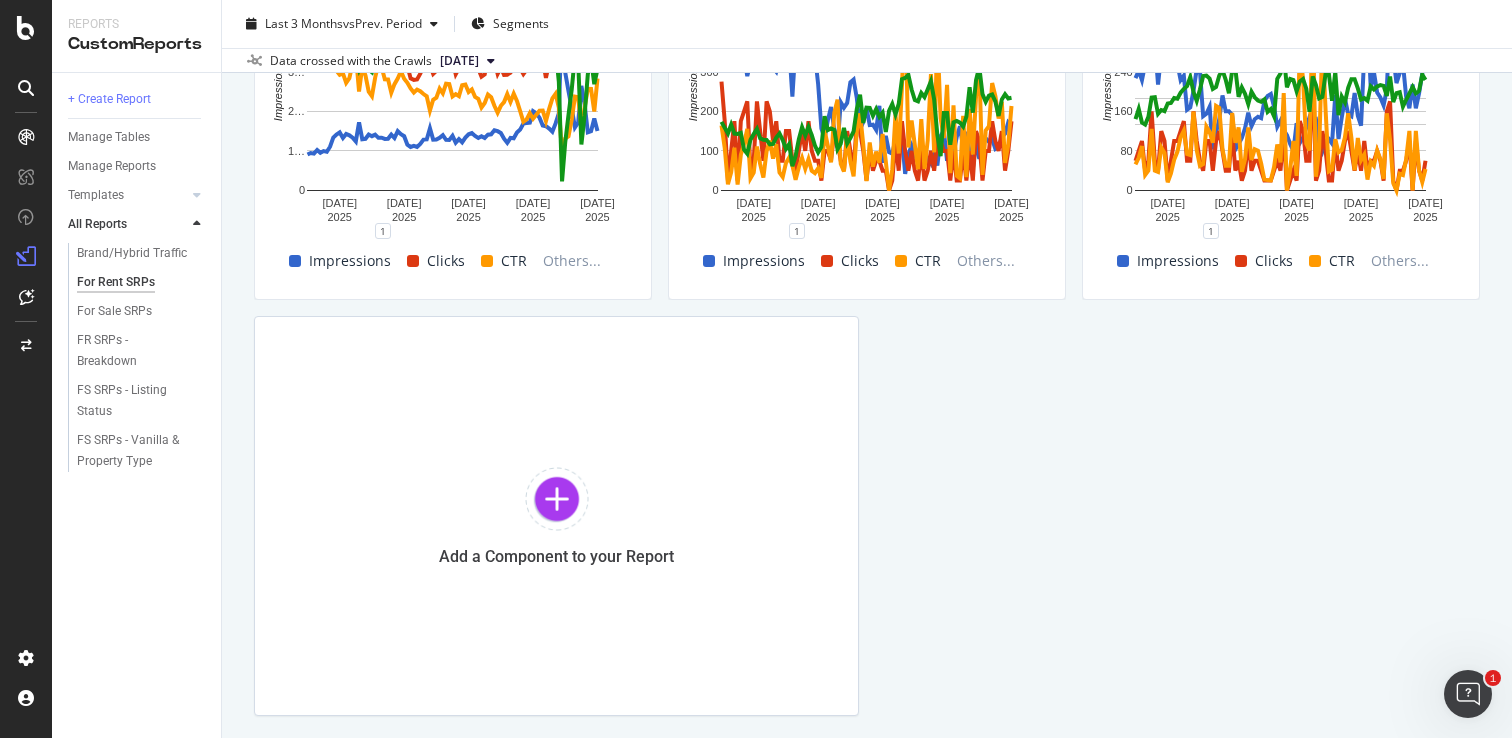 scroll, scrollTop: 2219, scrollLeft: 0, axis: vertical 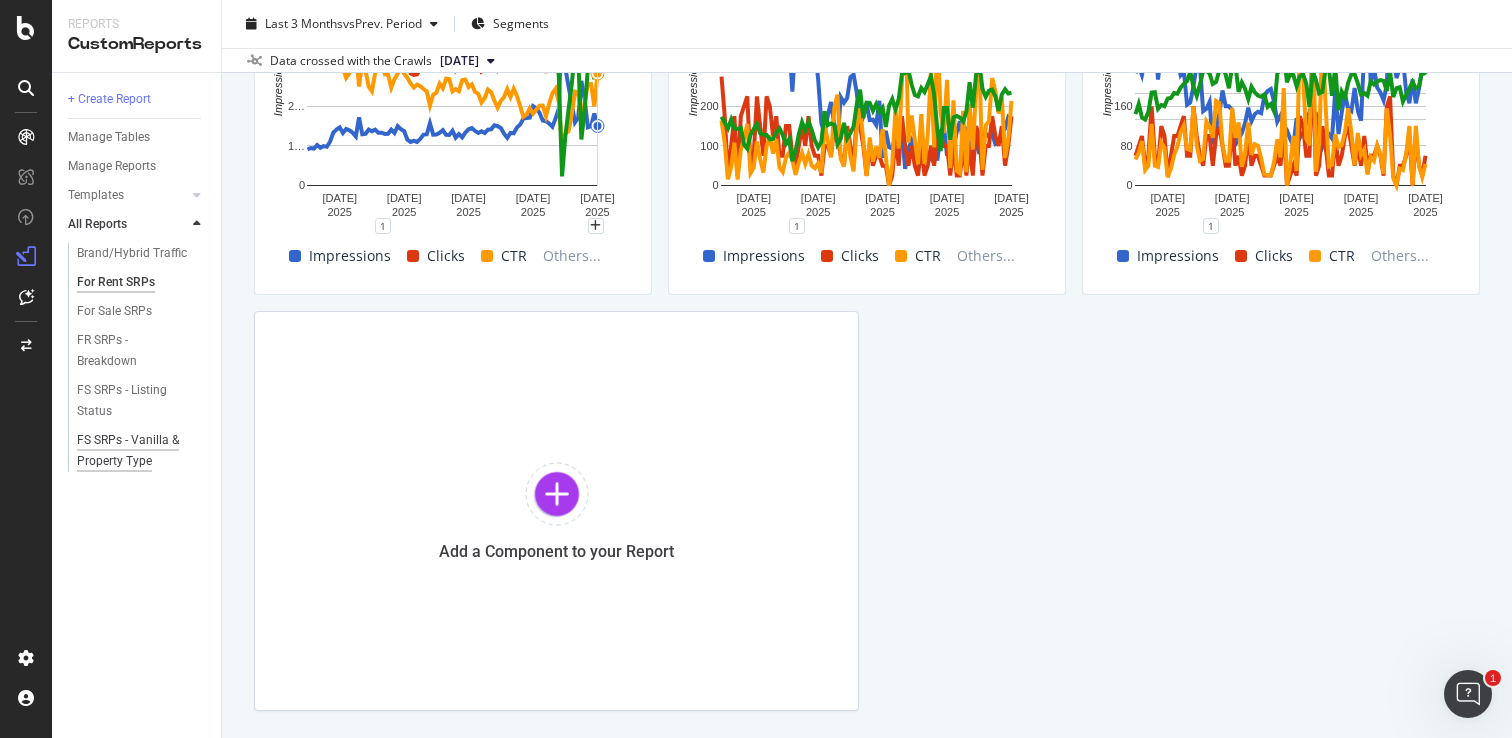 click on "FS SRPs - Vanilla & Property Type" at bounding box center [135, 451] 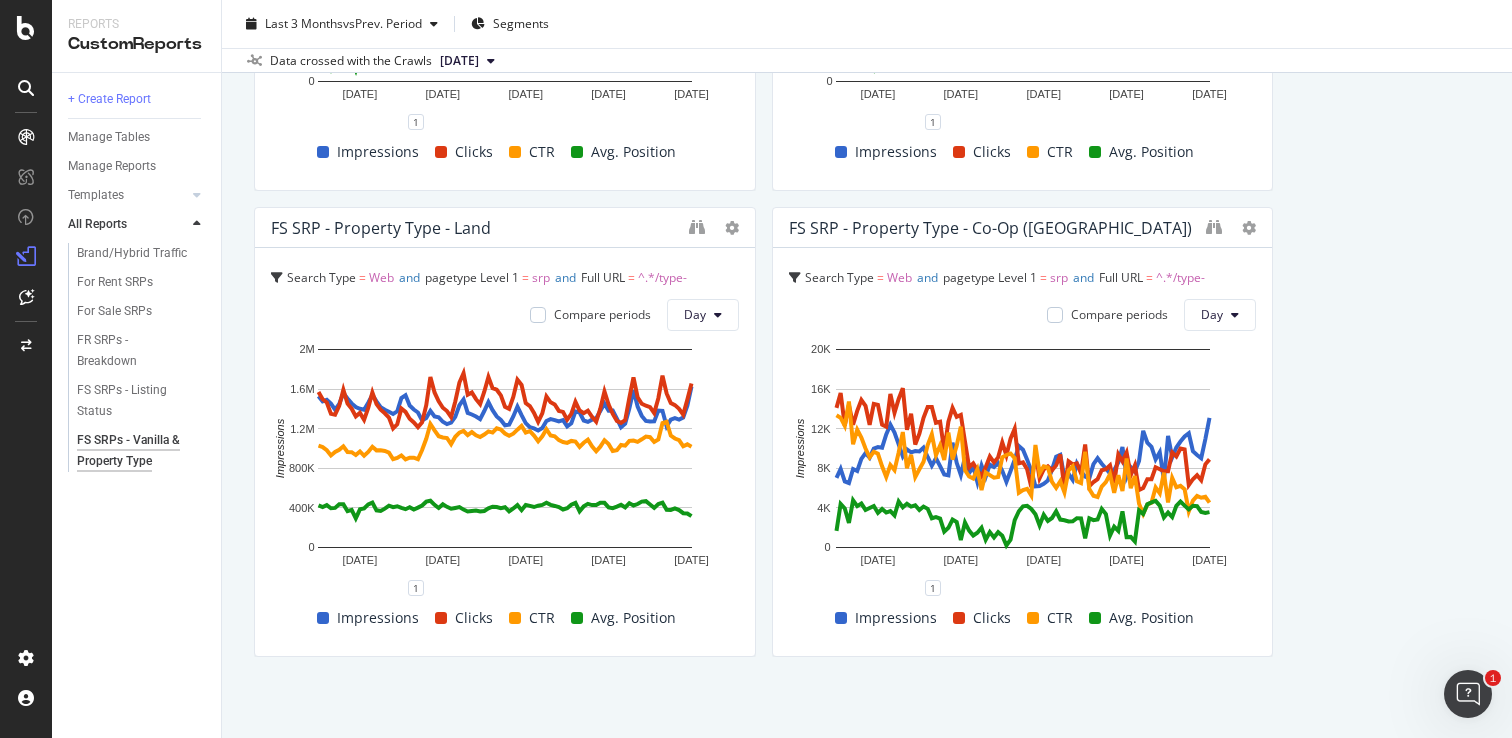 scroll, scrollTop: 4208, scrollLeft: 0, axis: vertical 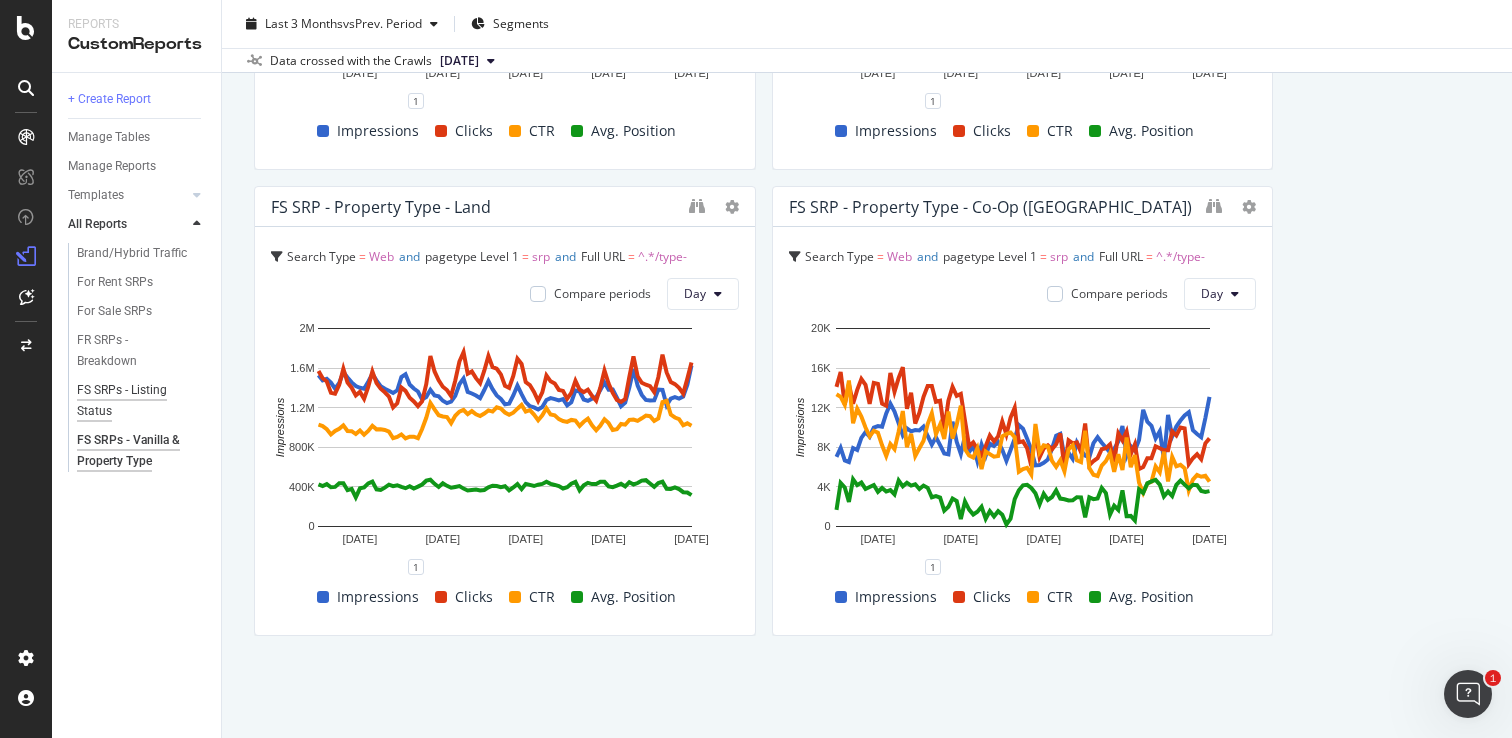 click on "FS SRPs - Listing Status" at bounding box center [133, 401] 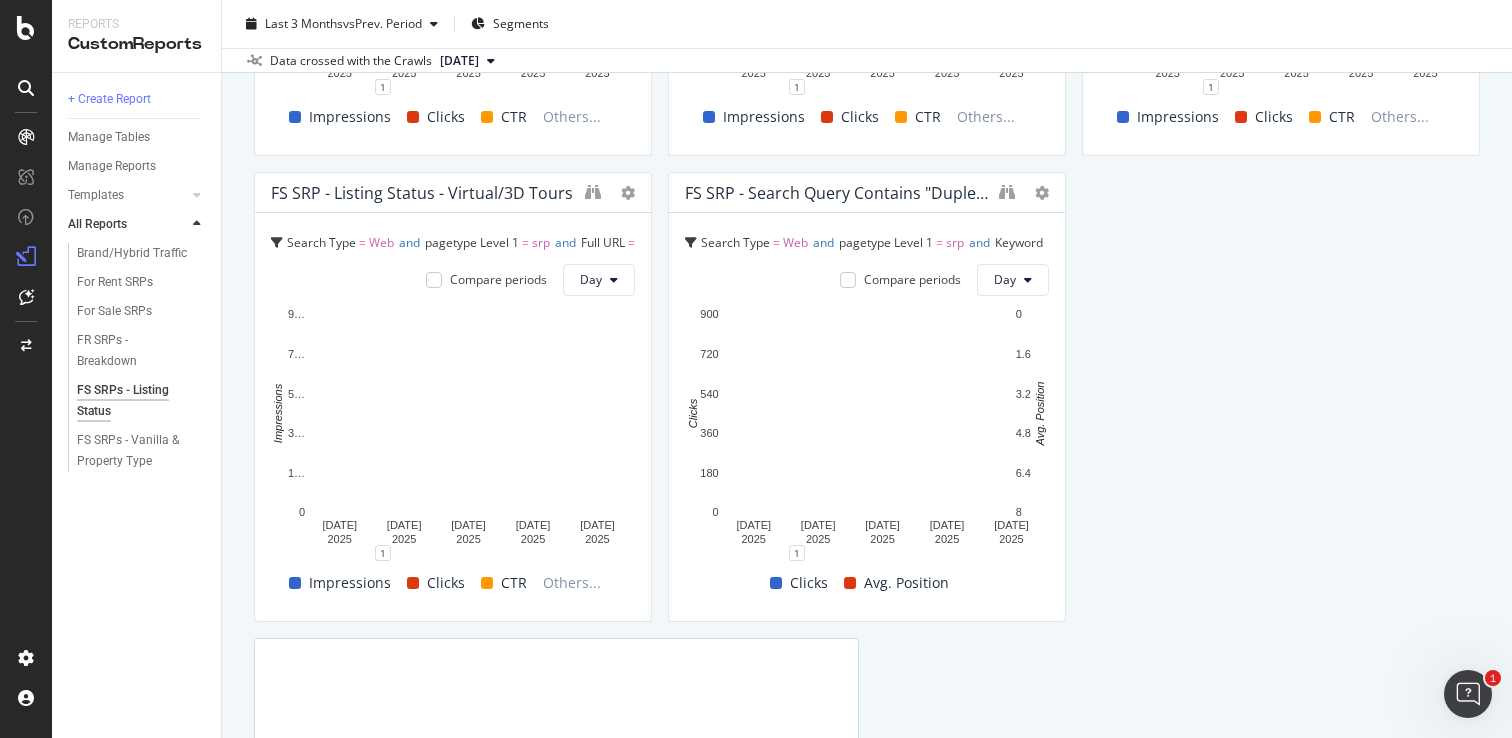 scroll, scrollTop: 496, scrollLeft: 0, axis: vertical 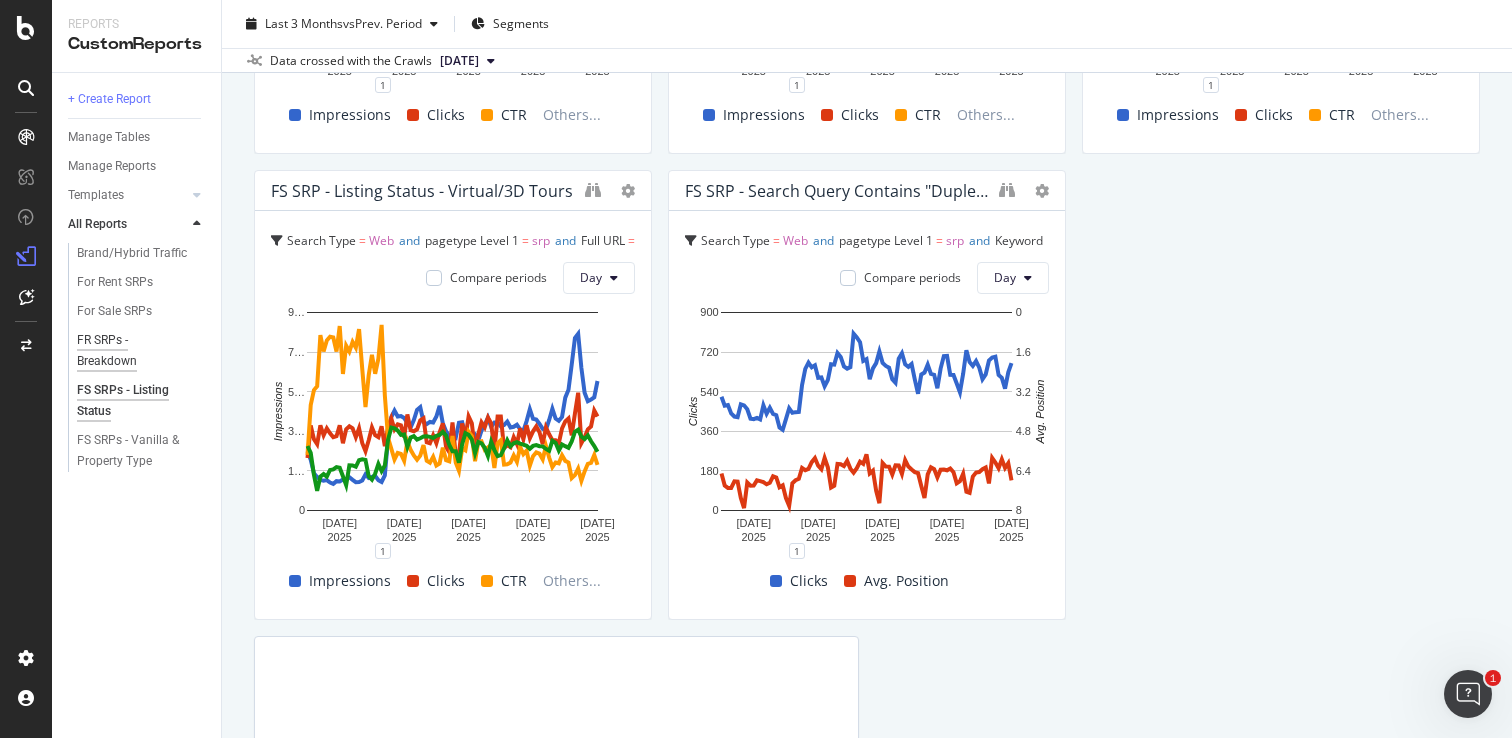 click on "FR SRPs - Breakdown" at bounding box center (132, 351) 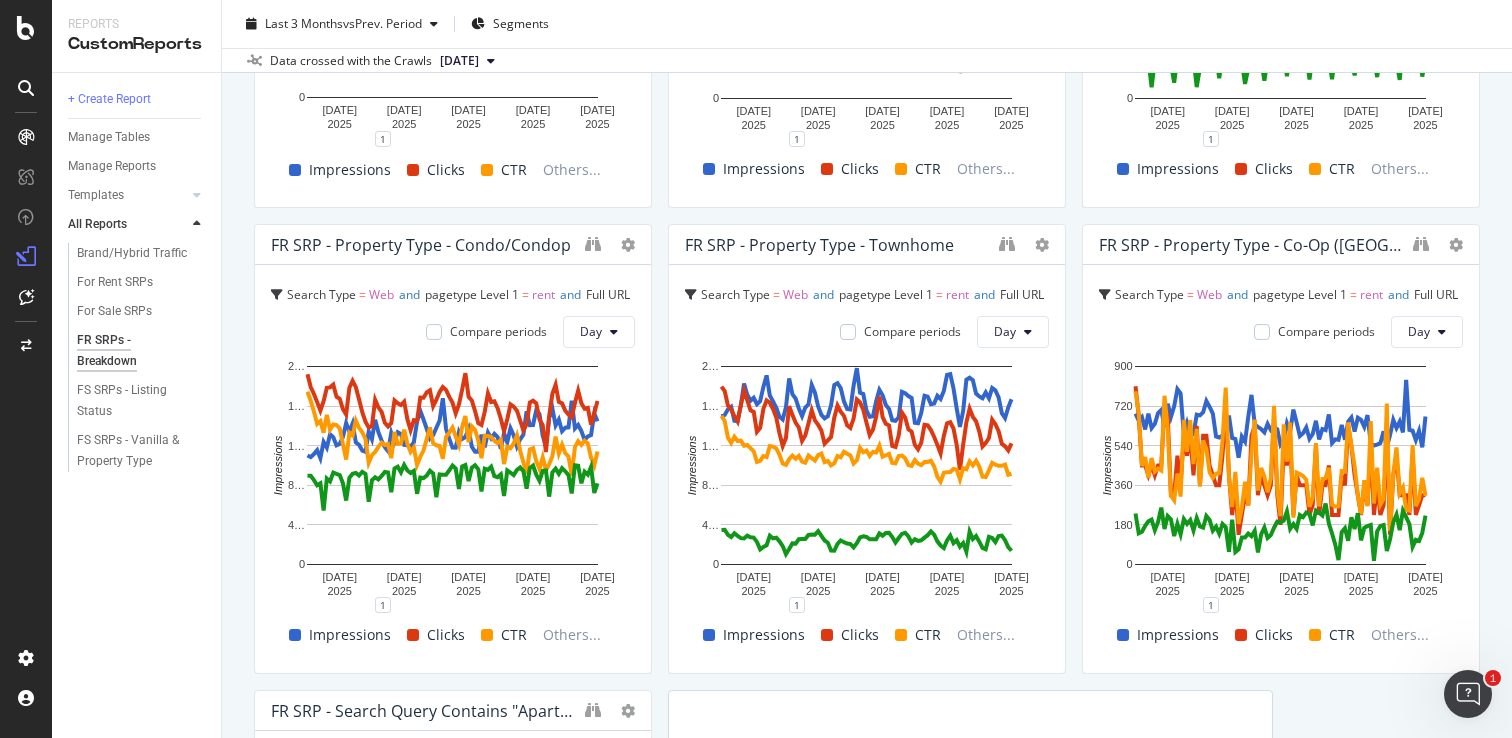 scroll, scrollTop: 1878, scrollLeft: 0, axis: vertical 